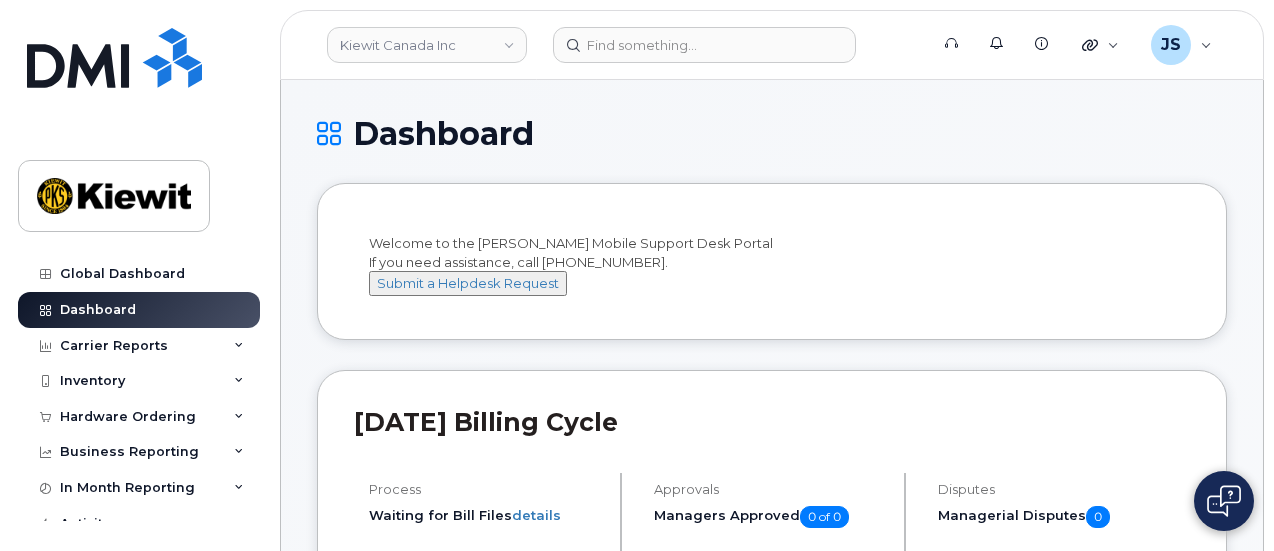 scroll, scrollTop: 0, scrollLeft: 0, axis: both 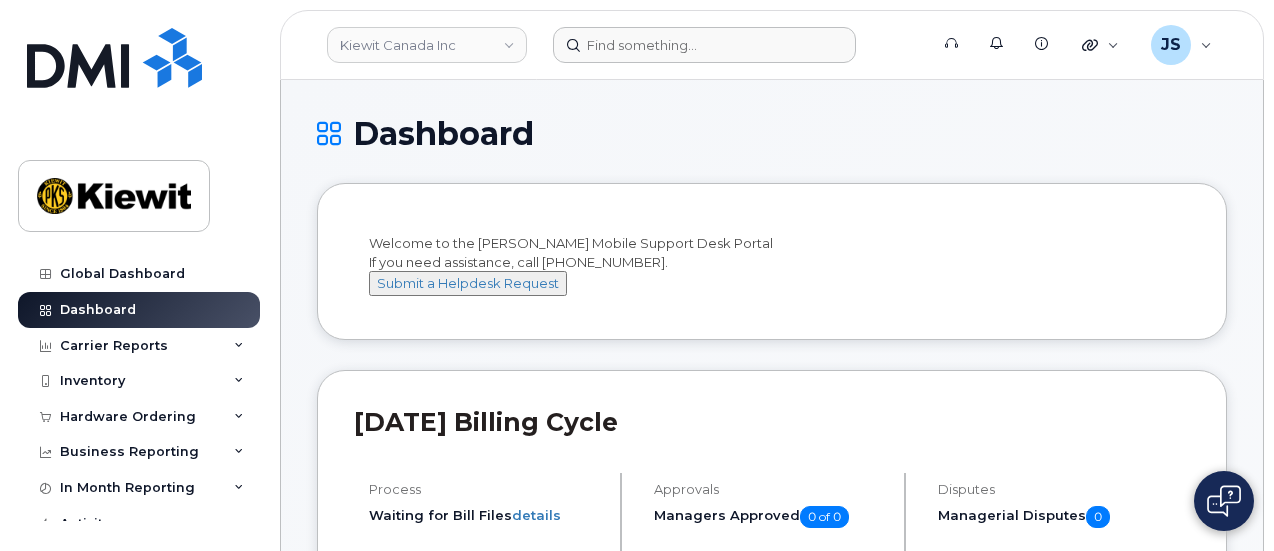 drag, startPoint x: 646, startPoint y: 69, endPoint x: 659, endPoint y: 41, distance: 30.870699 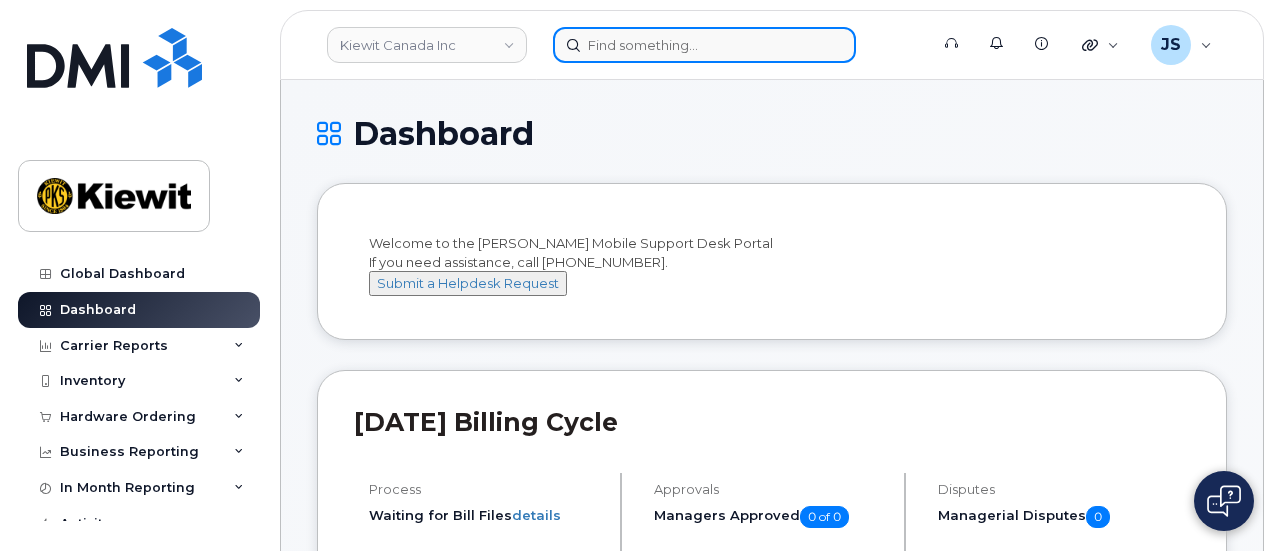 click at bounding box center (704, 45) 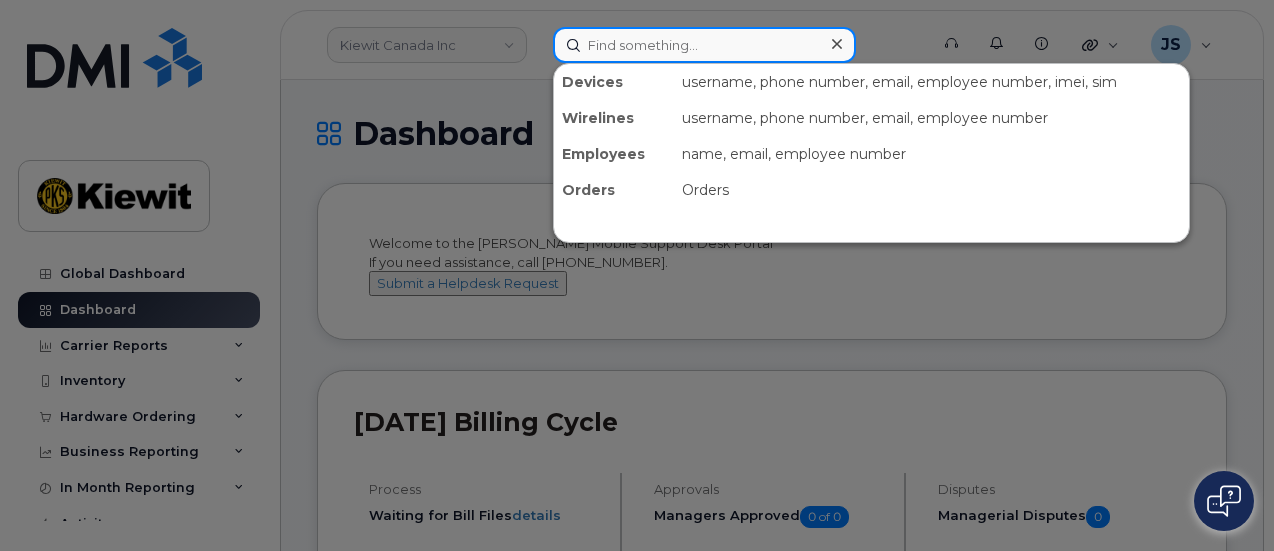 paste on "520097" 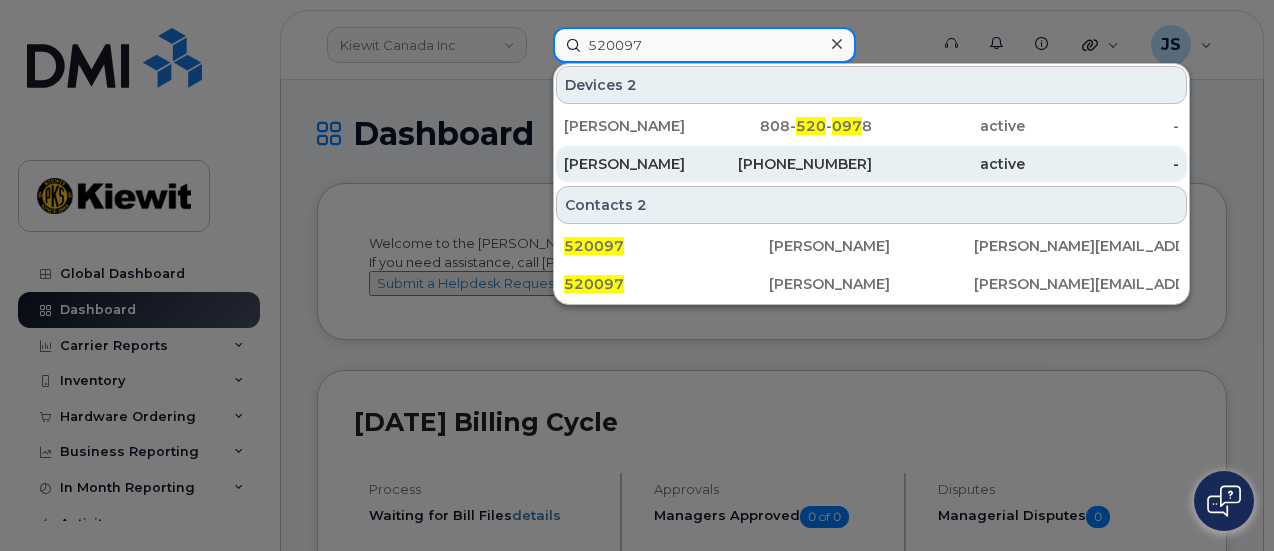 type on "520097" 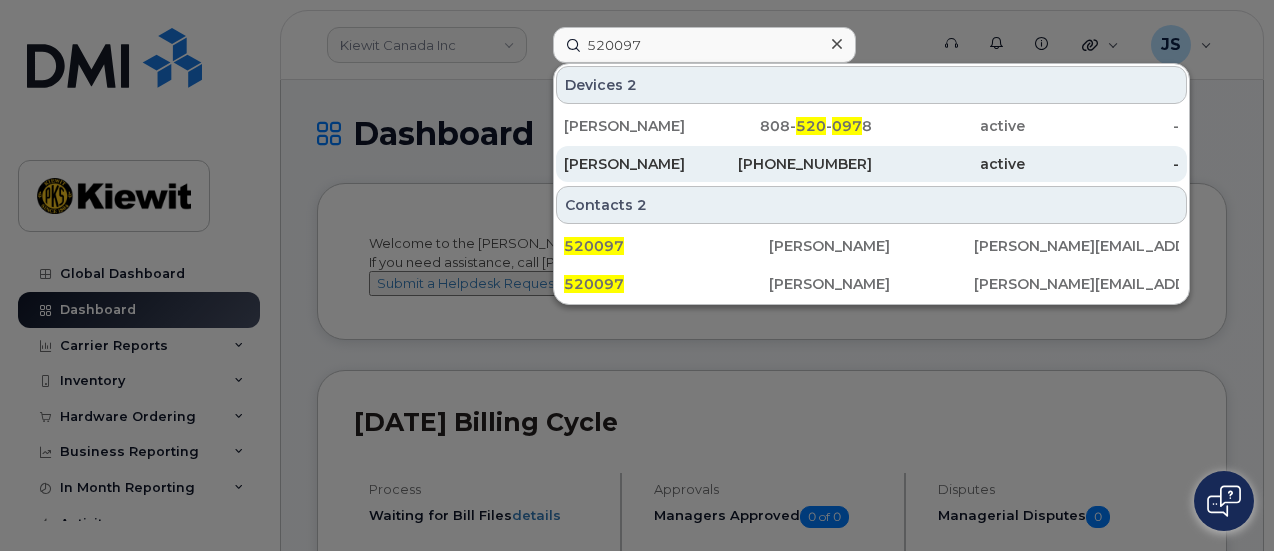 click on "206-635-5919" at bounding box center (795, 164) 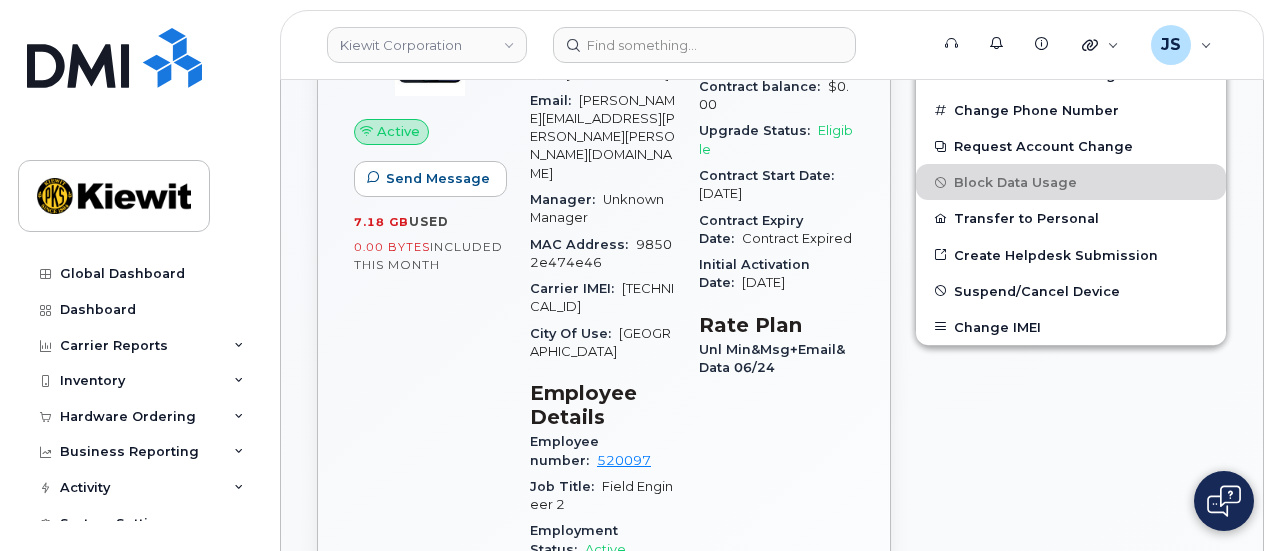 scroll, scrollTop: 400, scrollLeft: 0, axis: vertical 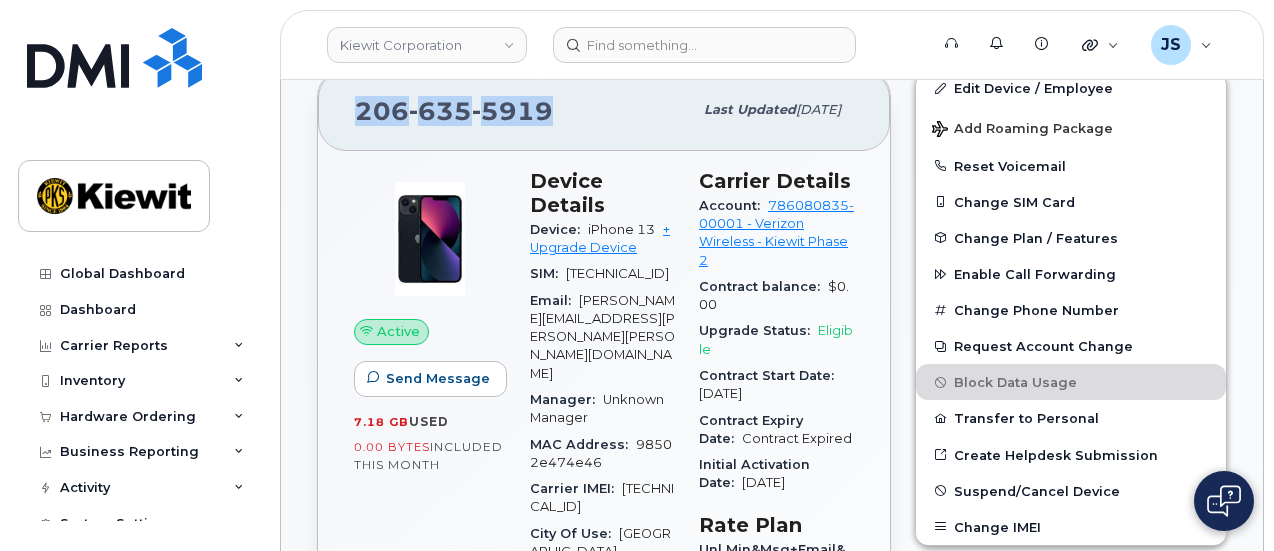 drag, startPoint x: 564, startPoint y: 98, endPoint x: 327, endPoint y: 110, distance: 237.3036 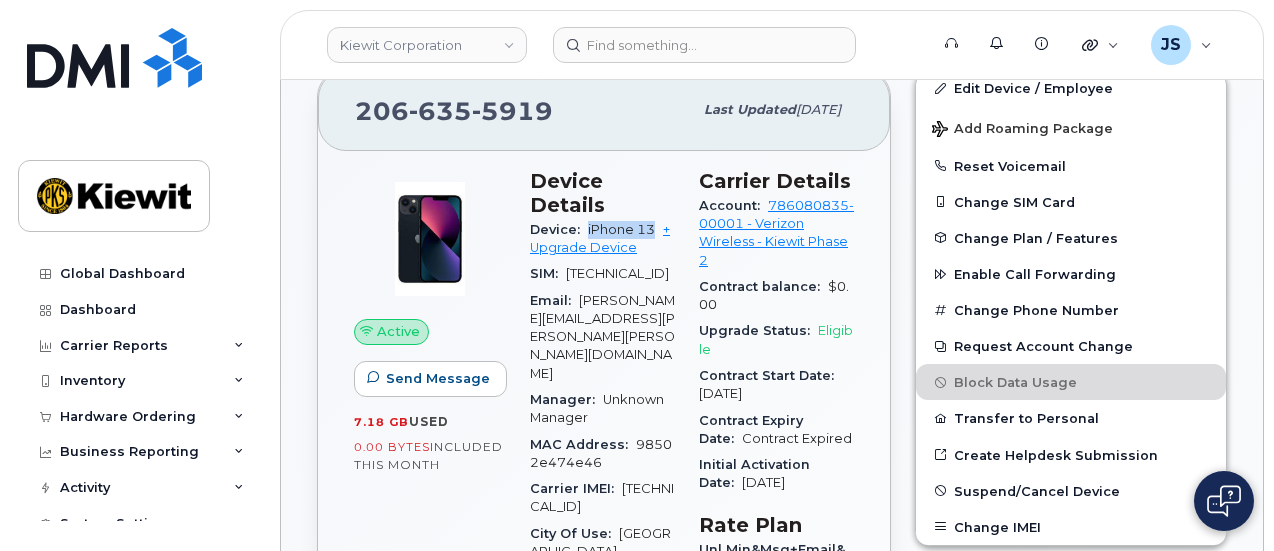 drag, startPoint x: 652, startPoint y: 229, endPoint x: 576, endPoint y: 229, distance: 76 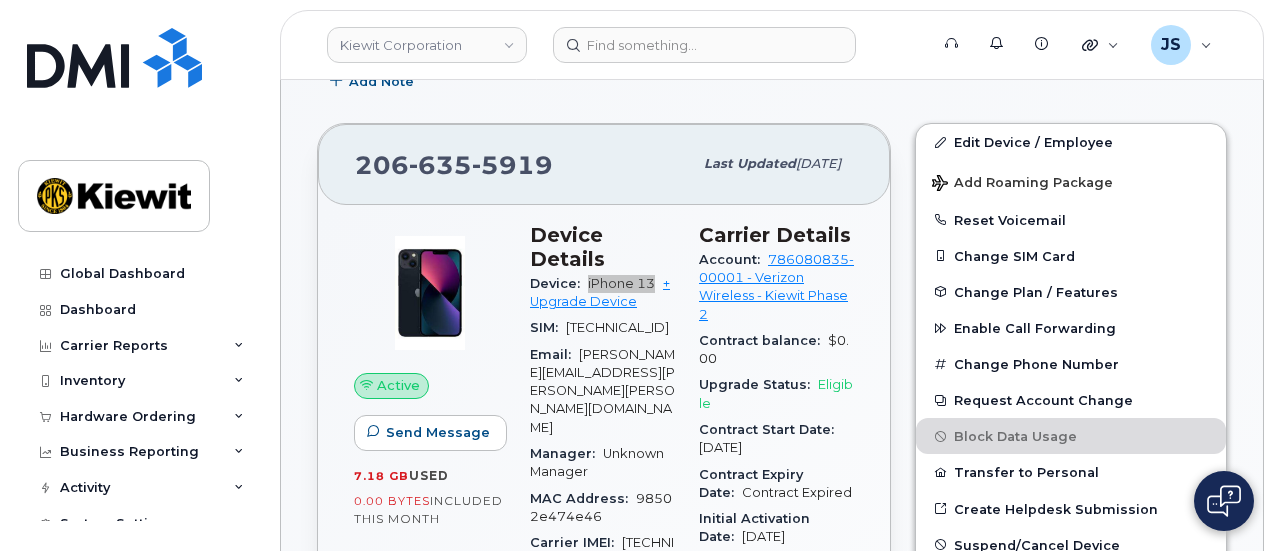 scroll, scrollTop: 100, scrollLeft: 0, axis: vertical 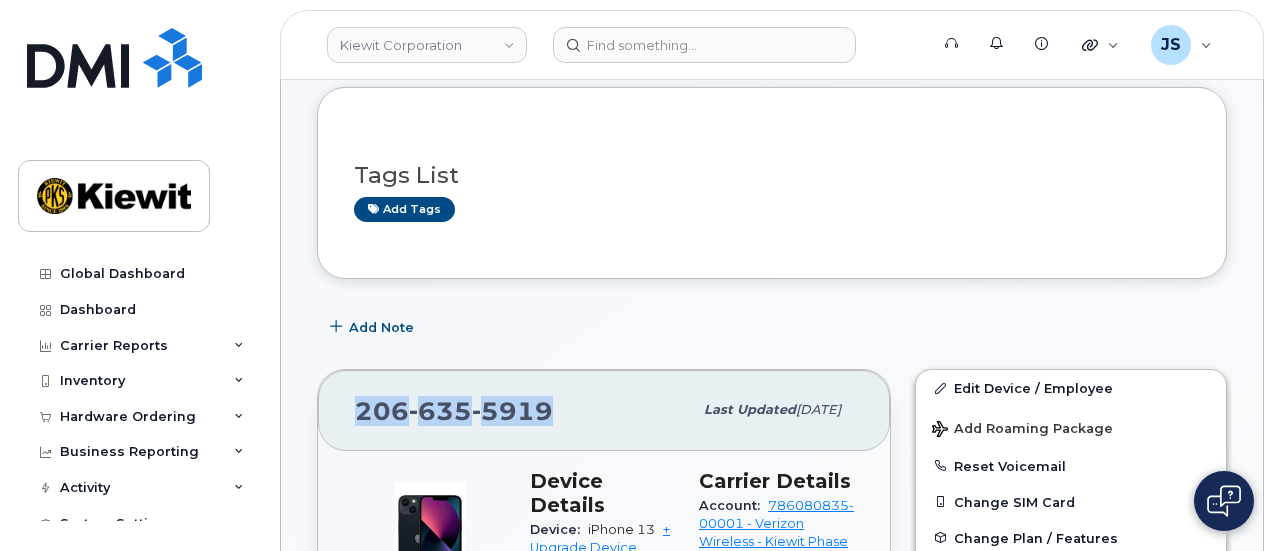 drag, startPoint x: 567, startPoint y: 407, endPoint x: 332, endPoint y: 397, distance: 235.21268 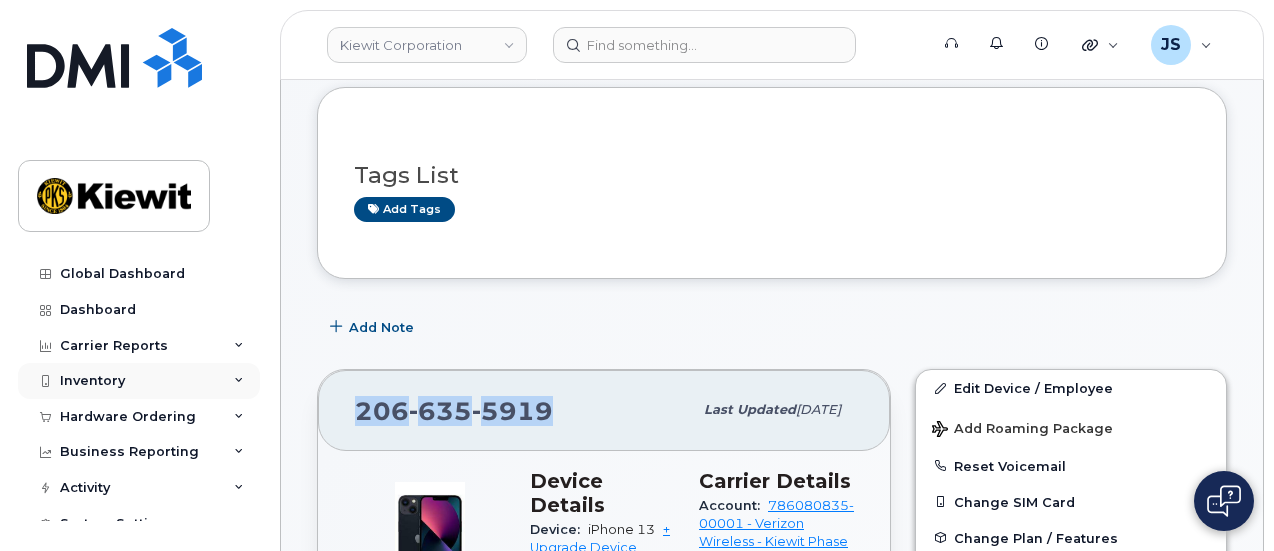 copy on "206 635 5919" 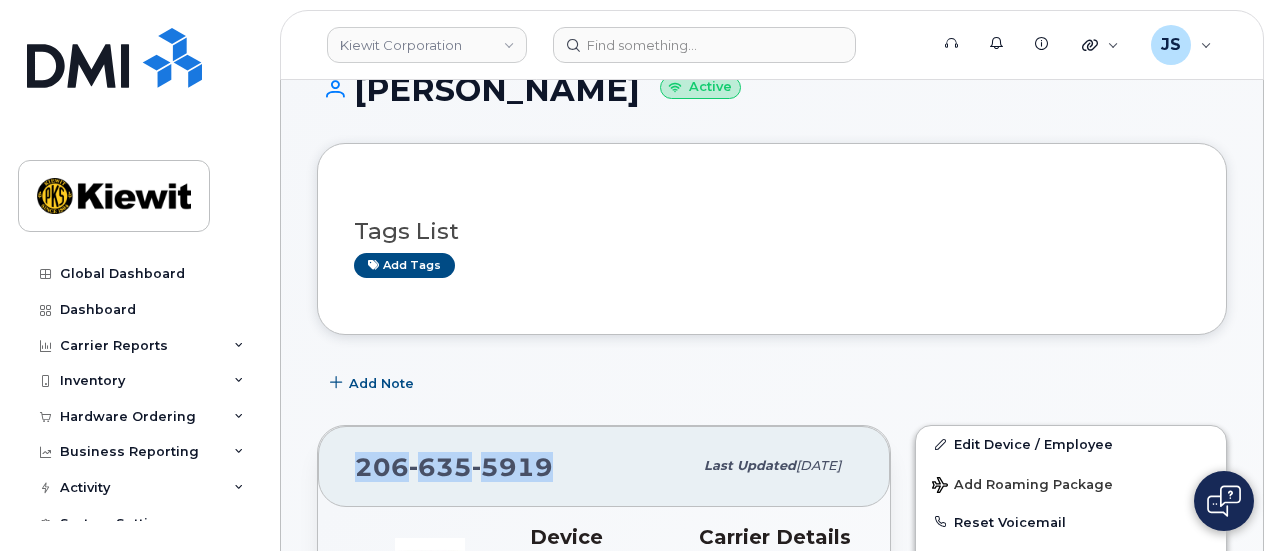 scroll, scrollTop: 0, scrollLeft: 0, axis: both 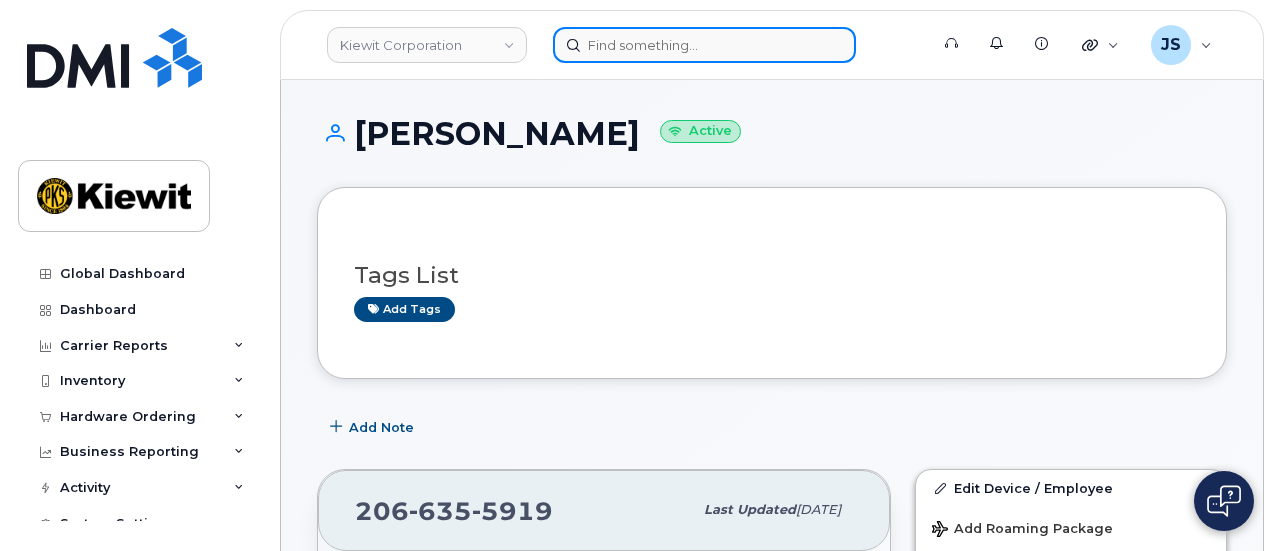 click at bounding box center [704, 45] 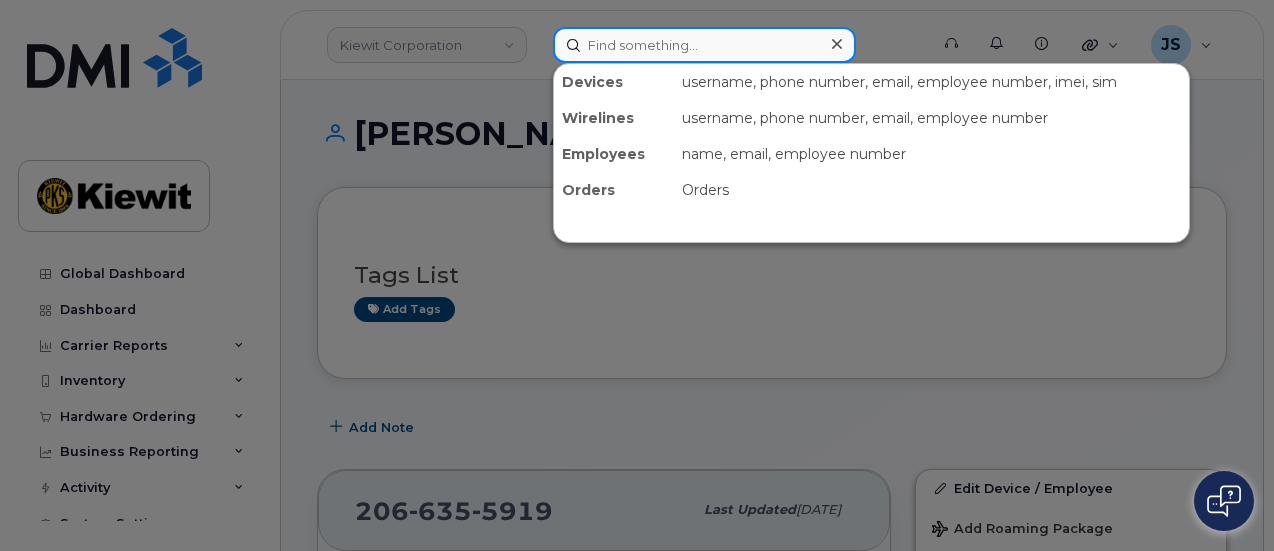 paste on "573306" 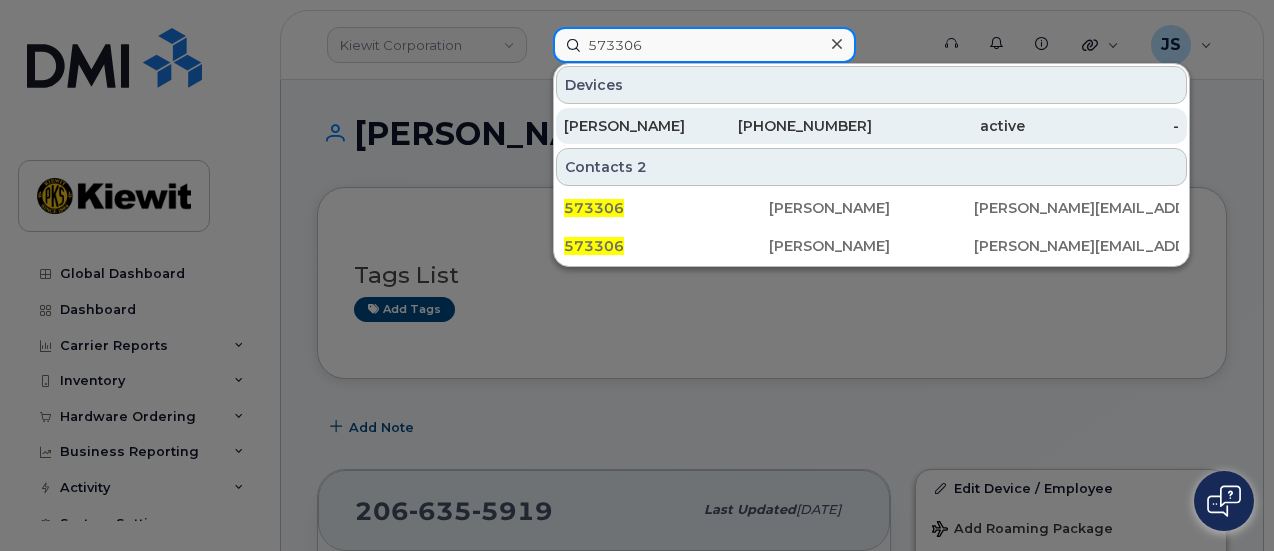 type on "573306" 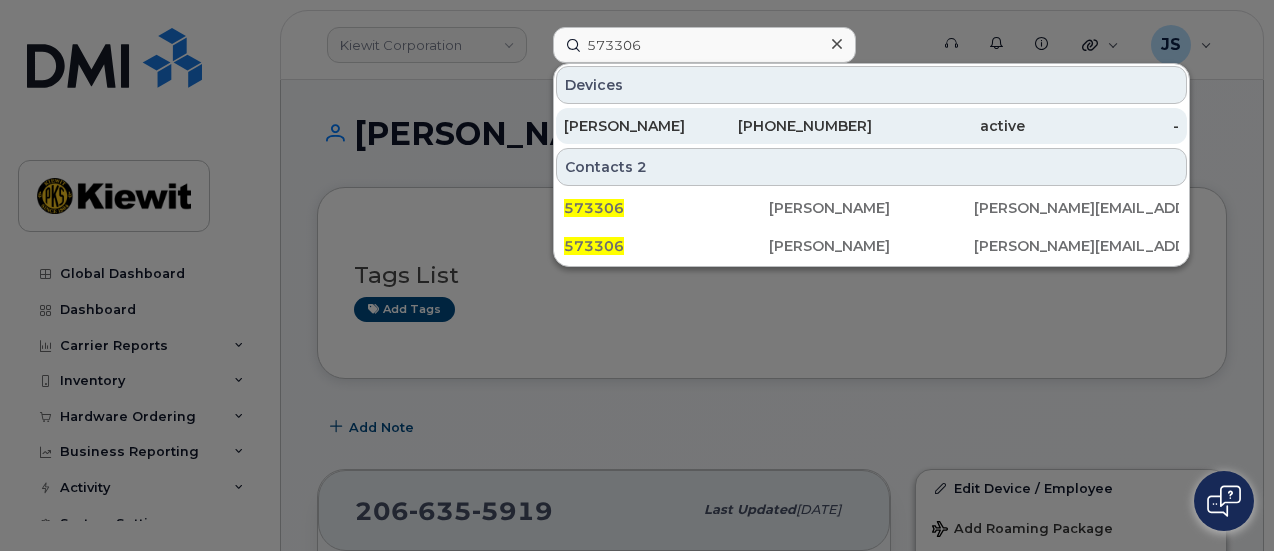 click on "[PERSON_NAME]" at bounding box center (641, 126) 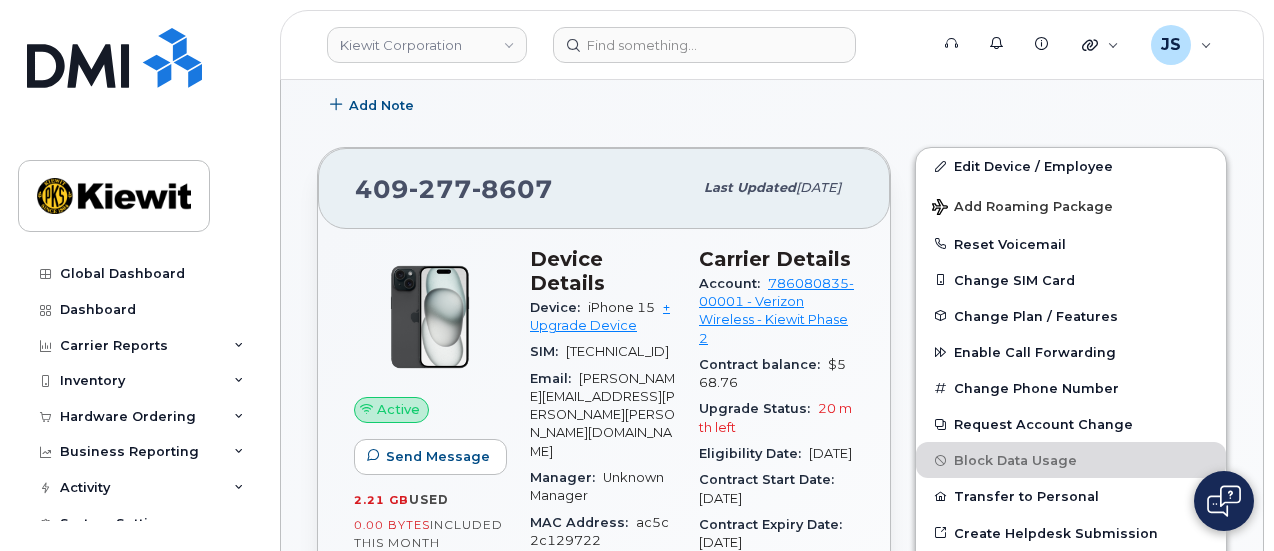 scroll, scrollTop: 382, scrollLeft: 0, axis: vertical 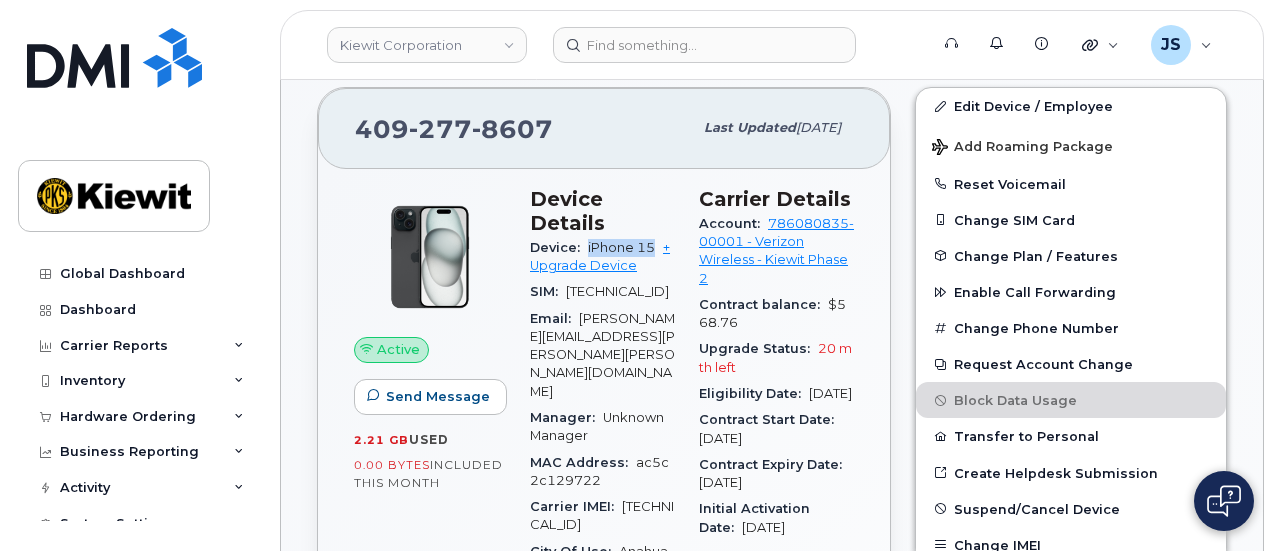 drag, startPoint x: 651, startPoint y: 244, endPoint x: 582, endPoint y: 233, distance: 69.87131 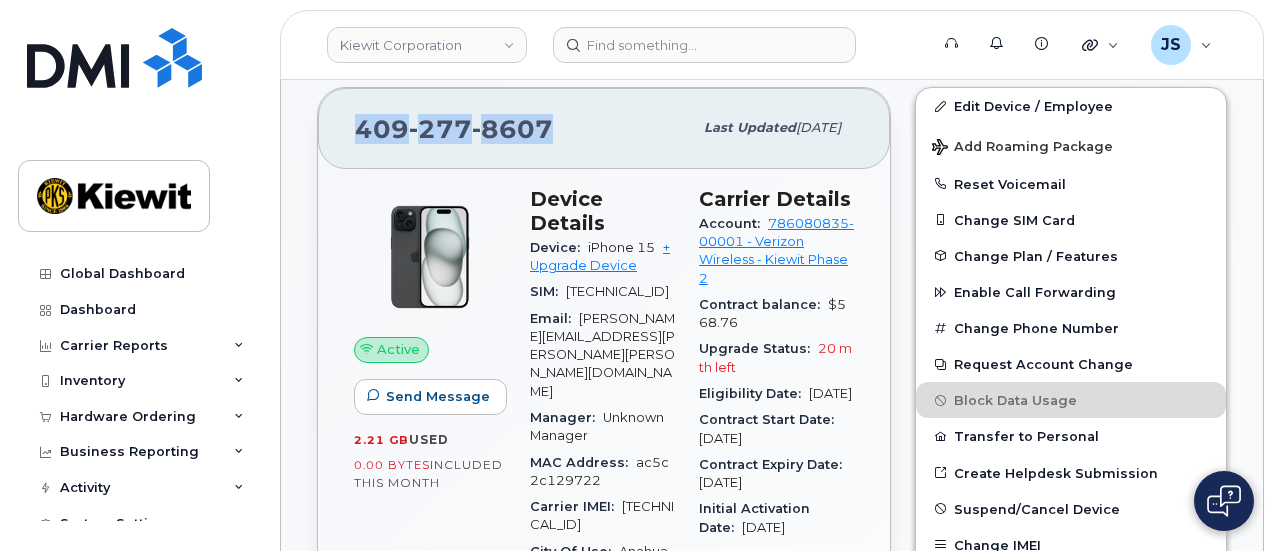 drag, startPoint x: 578, startPoint y: 125, endPoint x: 358, endPoint y: 125, distance: 220 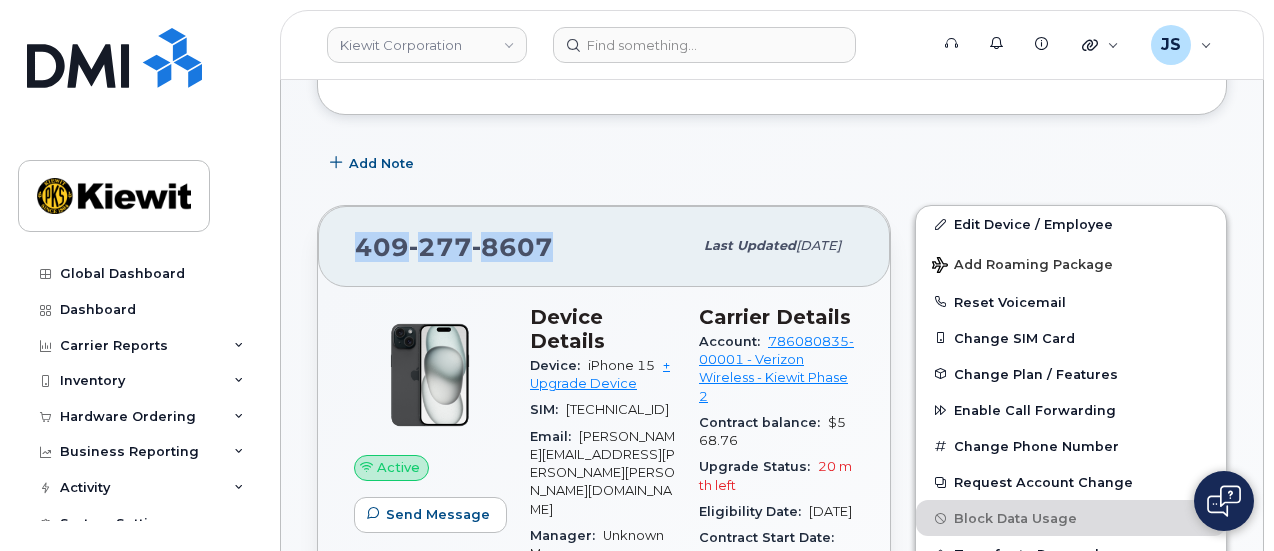 scroll, scrollTop: 0, scrollLeft: 0, axis: both 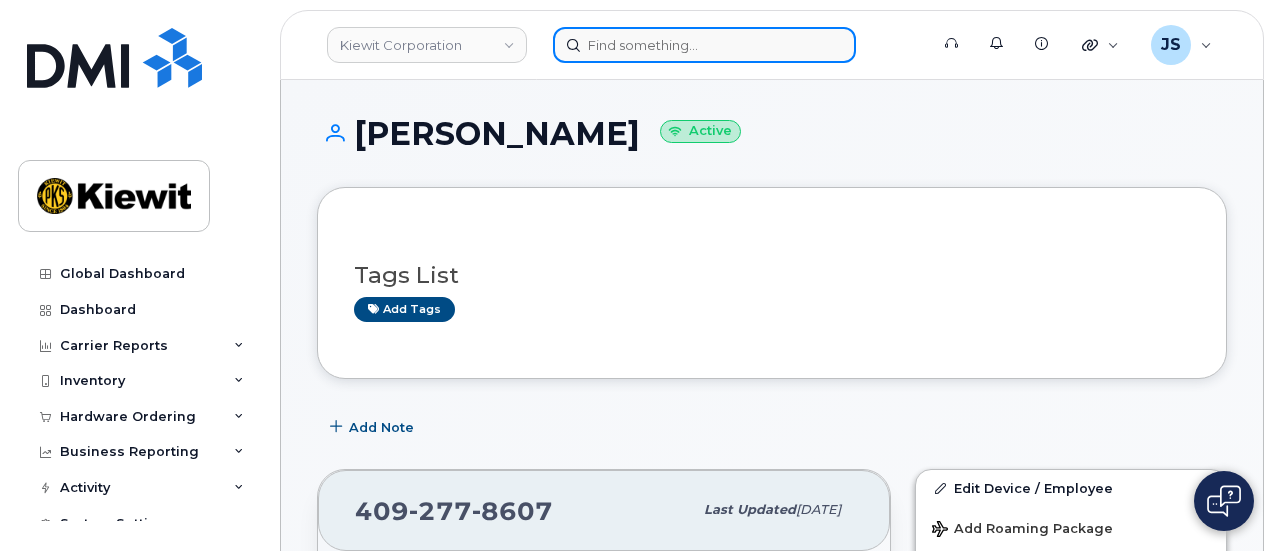 click at bounding box center (704, 45) 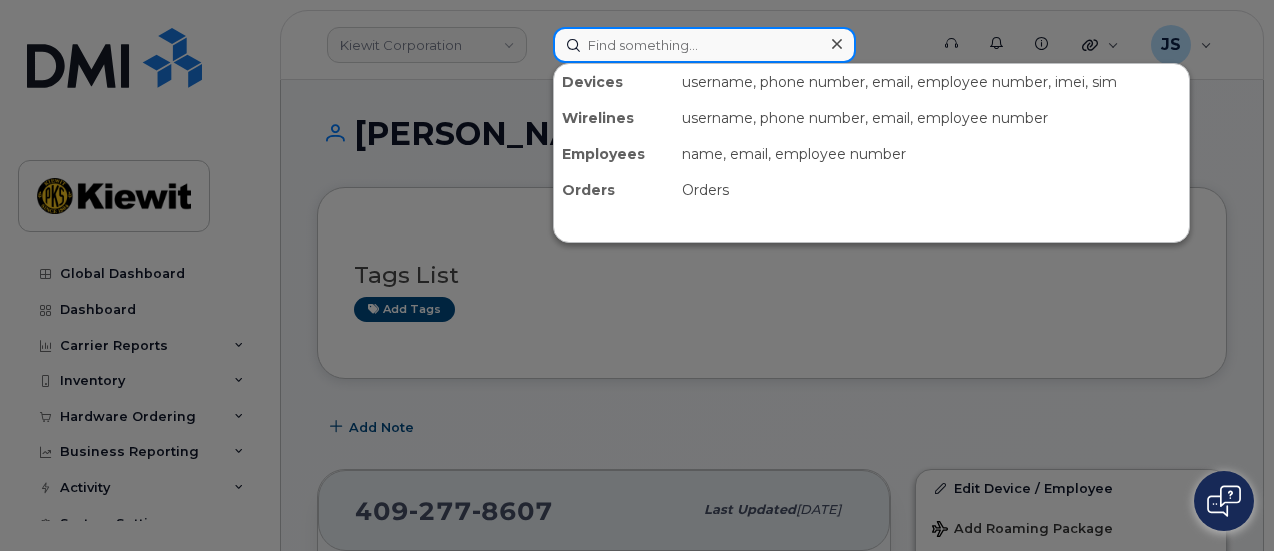 paste on "525990" 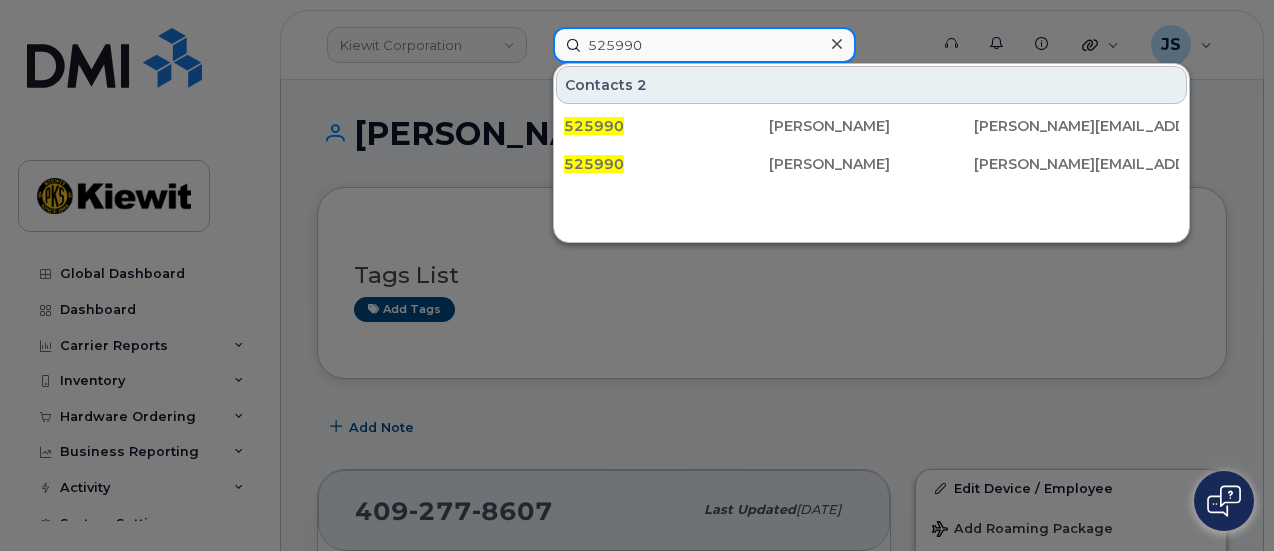 drag, startPoint x: 671, startPoint y: 48, endPoint x: 328, endPoint y: 21, distance: 344.06104 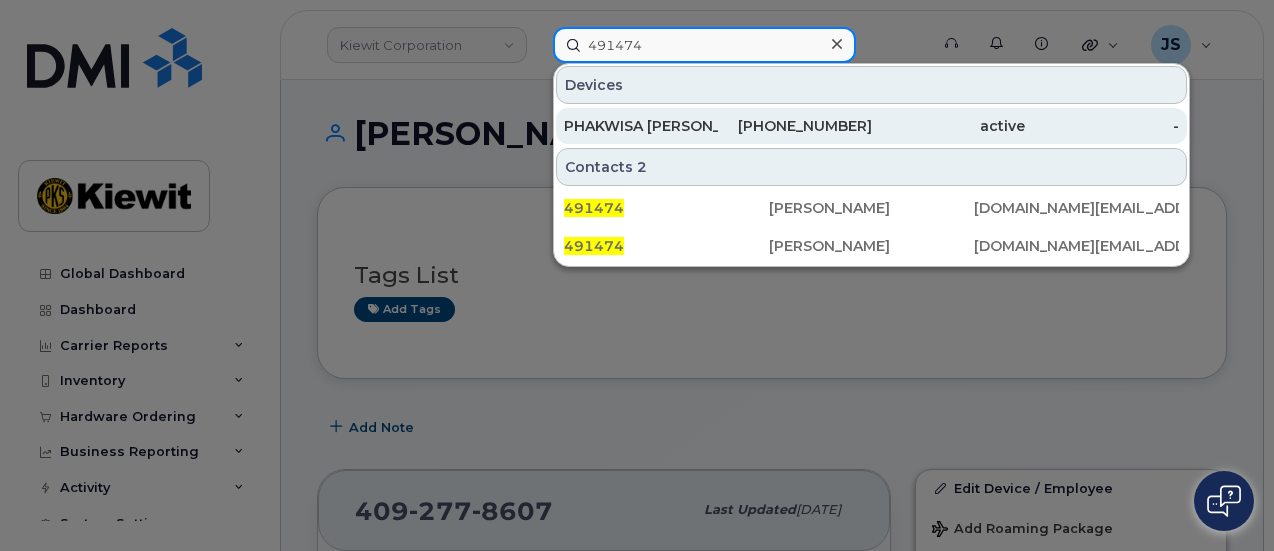 type on "491474" 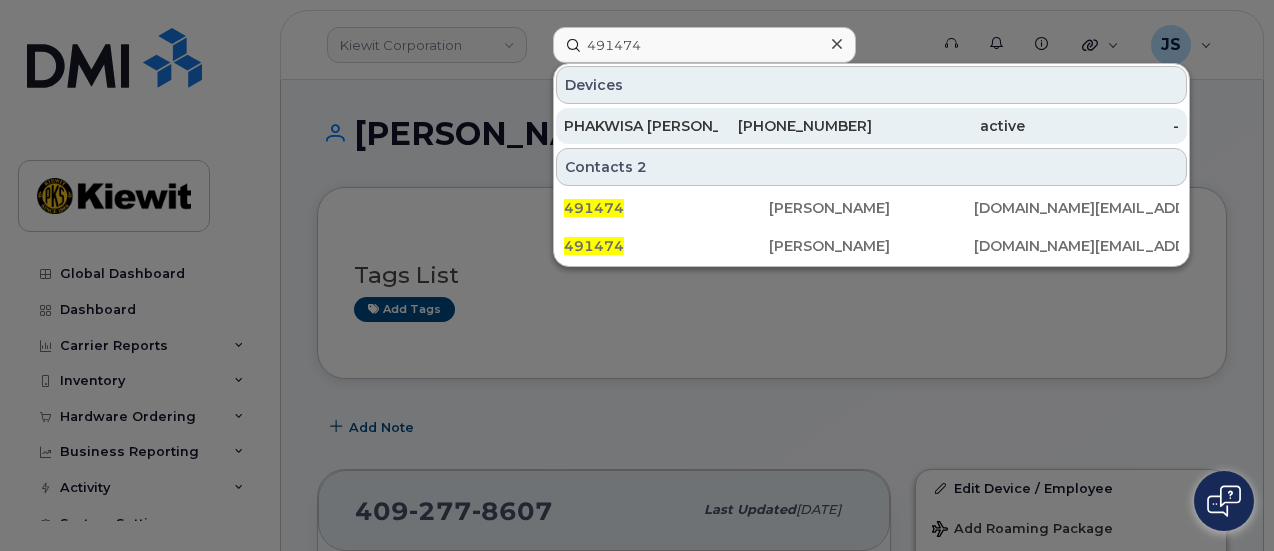 click on "PHAKWISA [PERSON_NAME]" at bounding box center [641, 126] 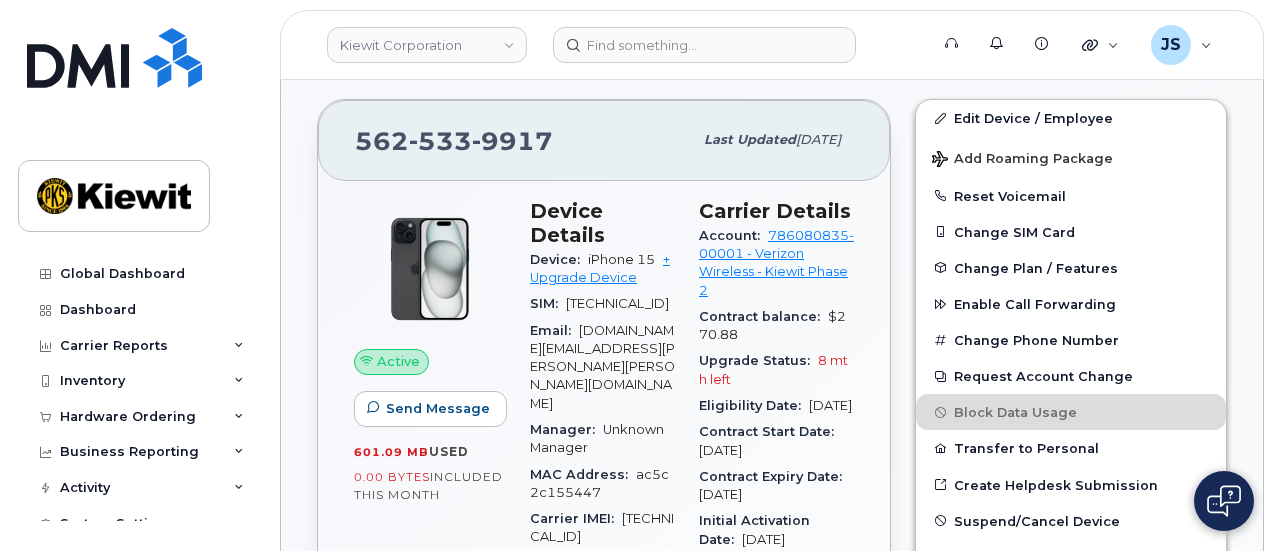 scroll, scrollTop: 400, scrollLeft: 0, axis: vertical 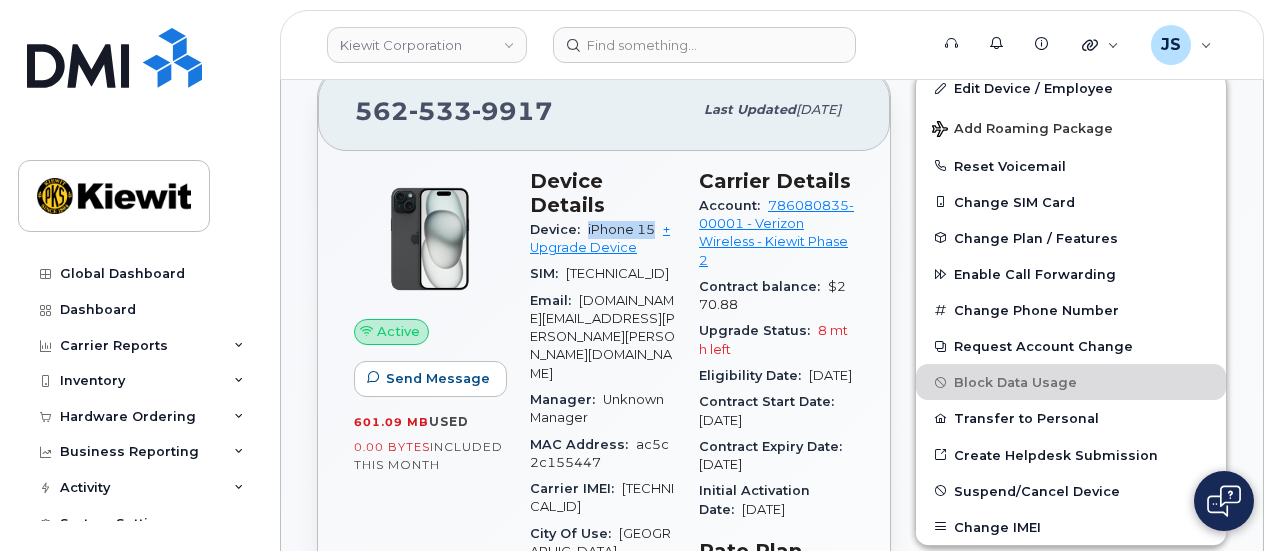 drag, startPoint x: 653, startPoint y: 225, endPoint x: 585, endPoint y: 223, distance: 68.0294 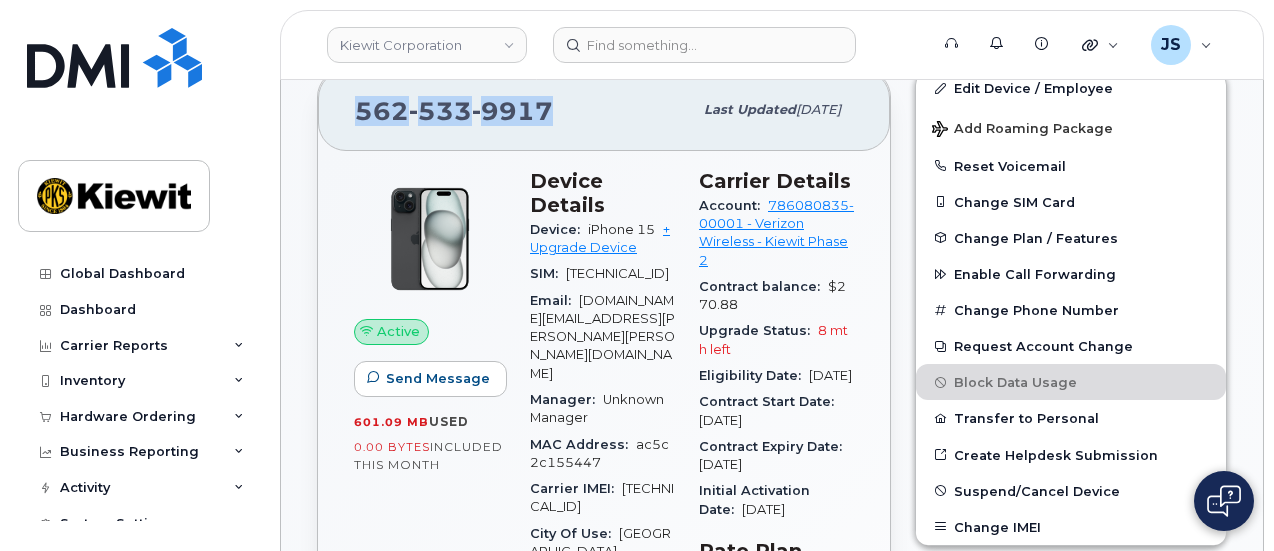 drag, startPoint x: 568, startPoint y: 104, endPoint x: 340, endPoint y: 113, distance: 228.17757 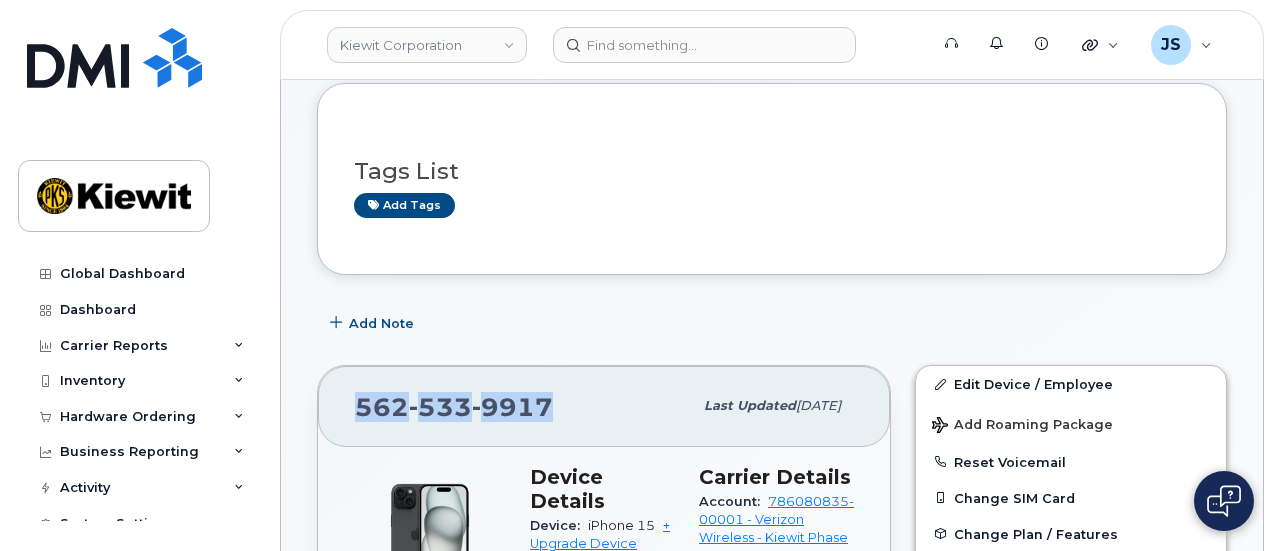 scroll, scrollTop: 0, scrollLeft: 0, axis: both 